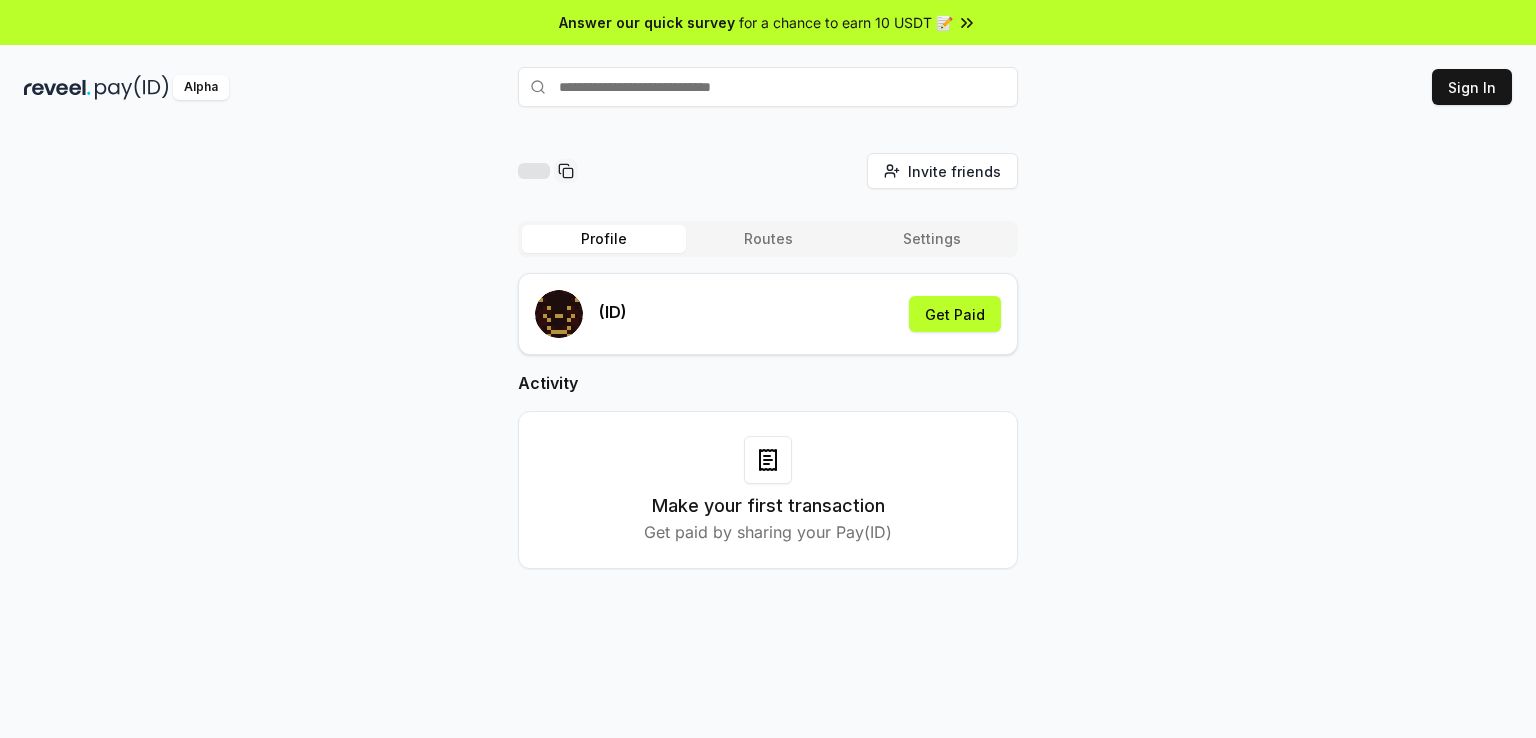 scroll, scrollTop: 0, scrollLeft: 0, axis: both 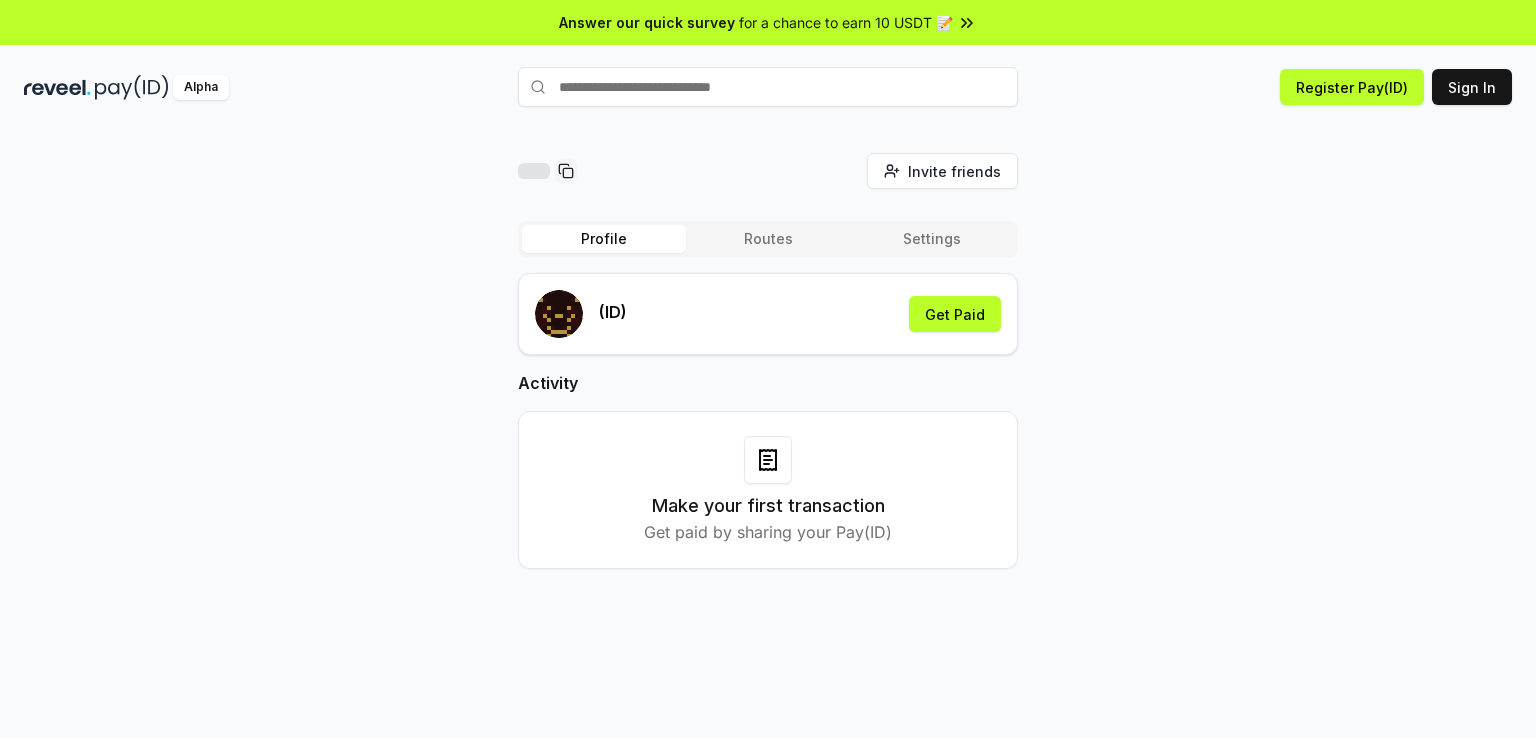 click on "Settings" at bounding box center [932, 239] 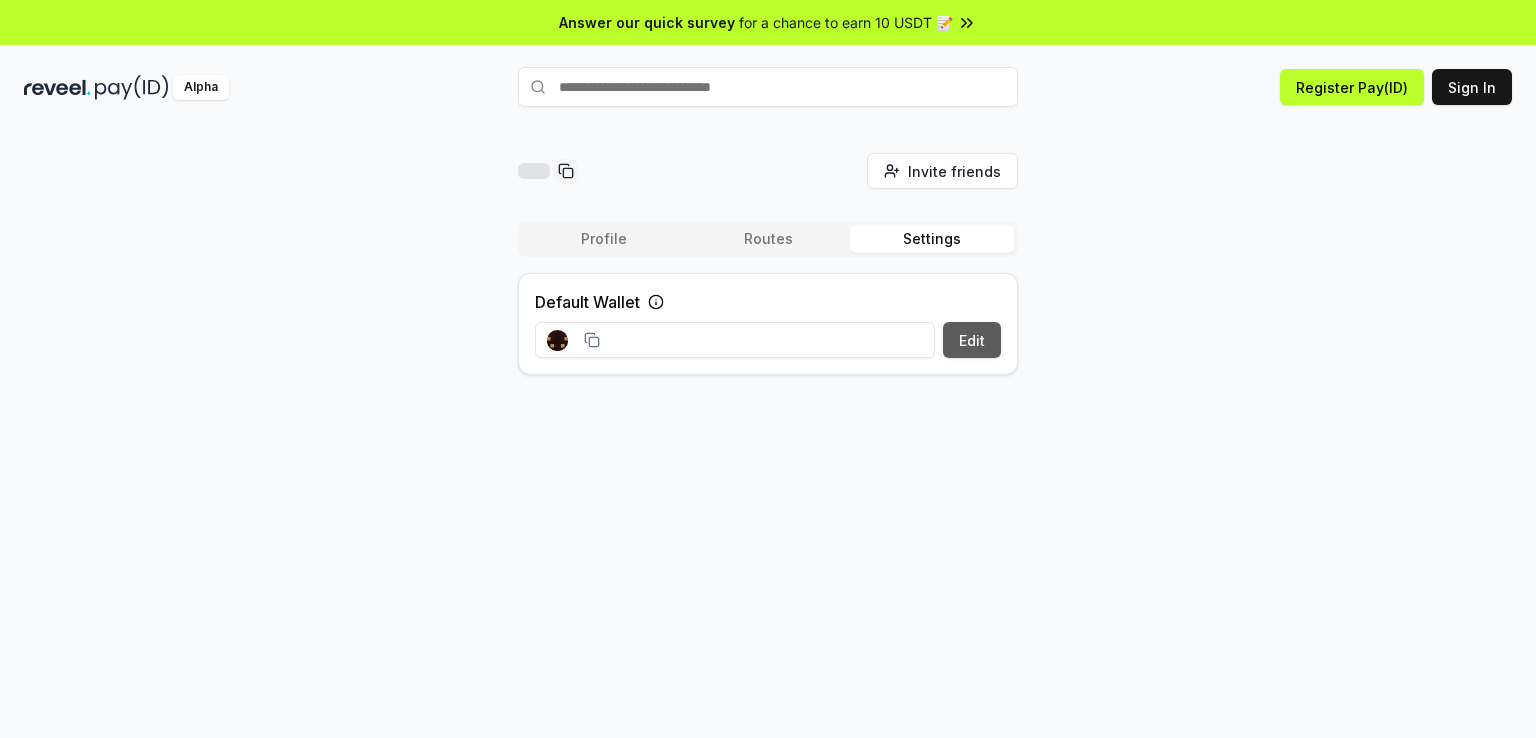 click on "Edit" at bounding box center (972, 340) 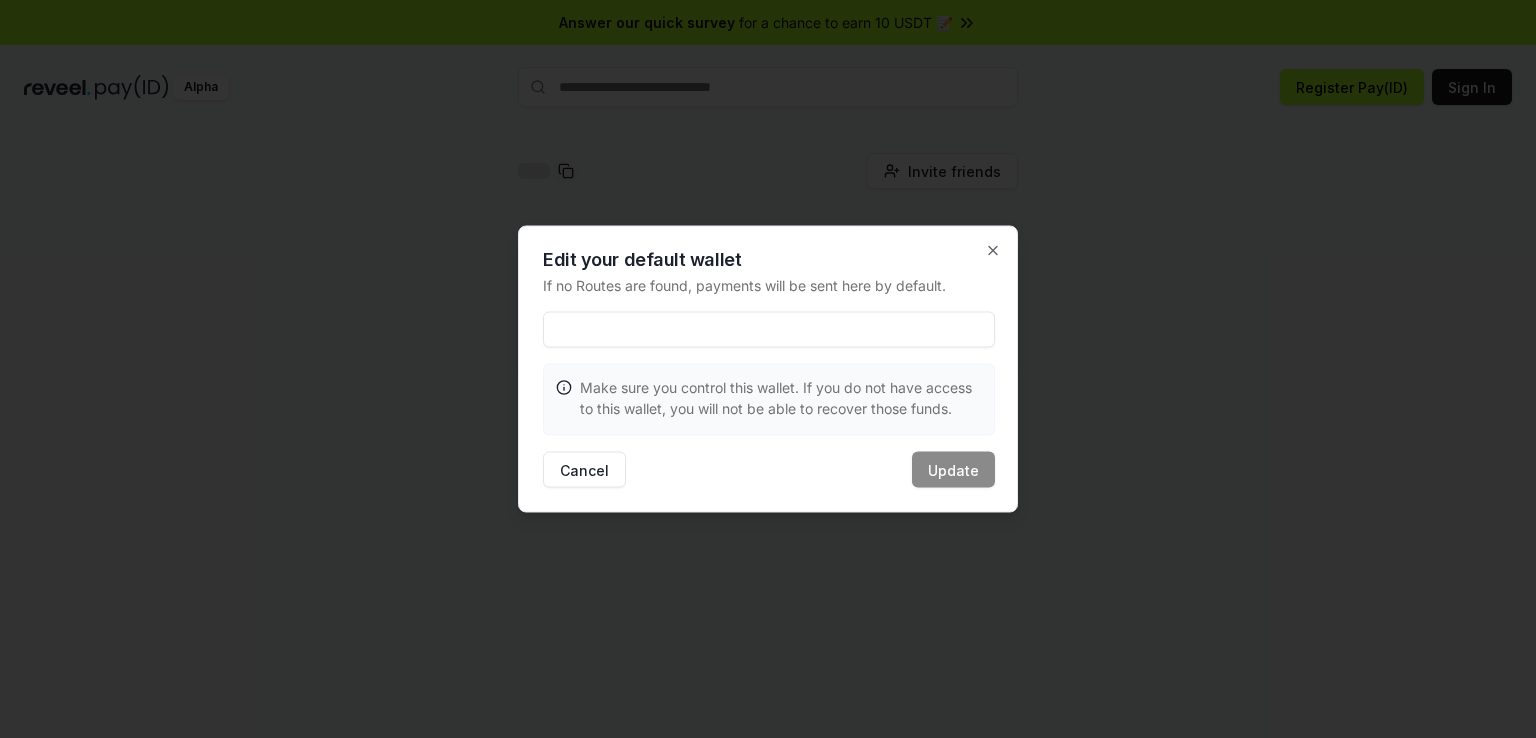 click at bounding box center (769, 330) 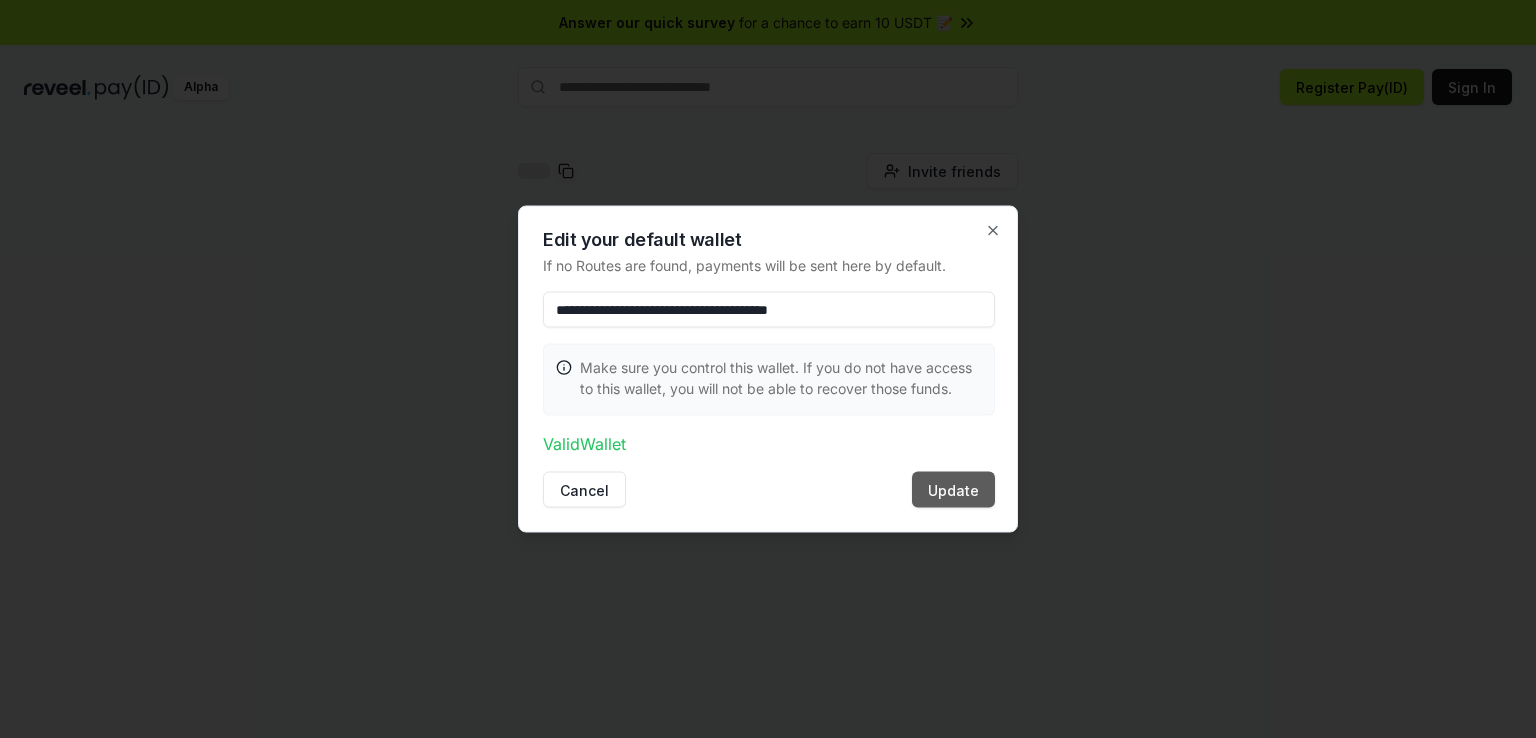 type on "**********" 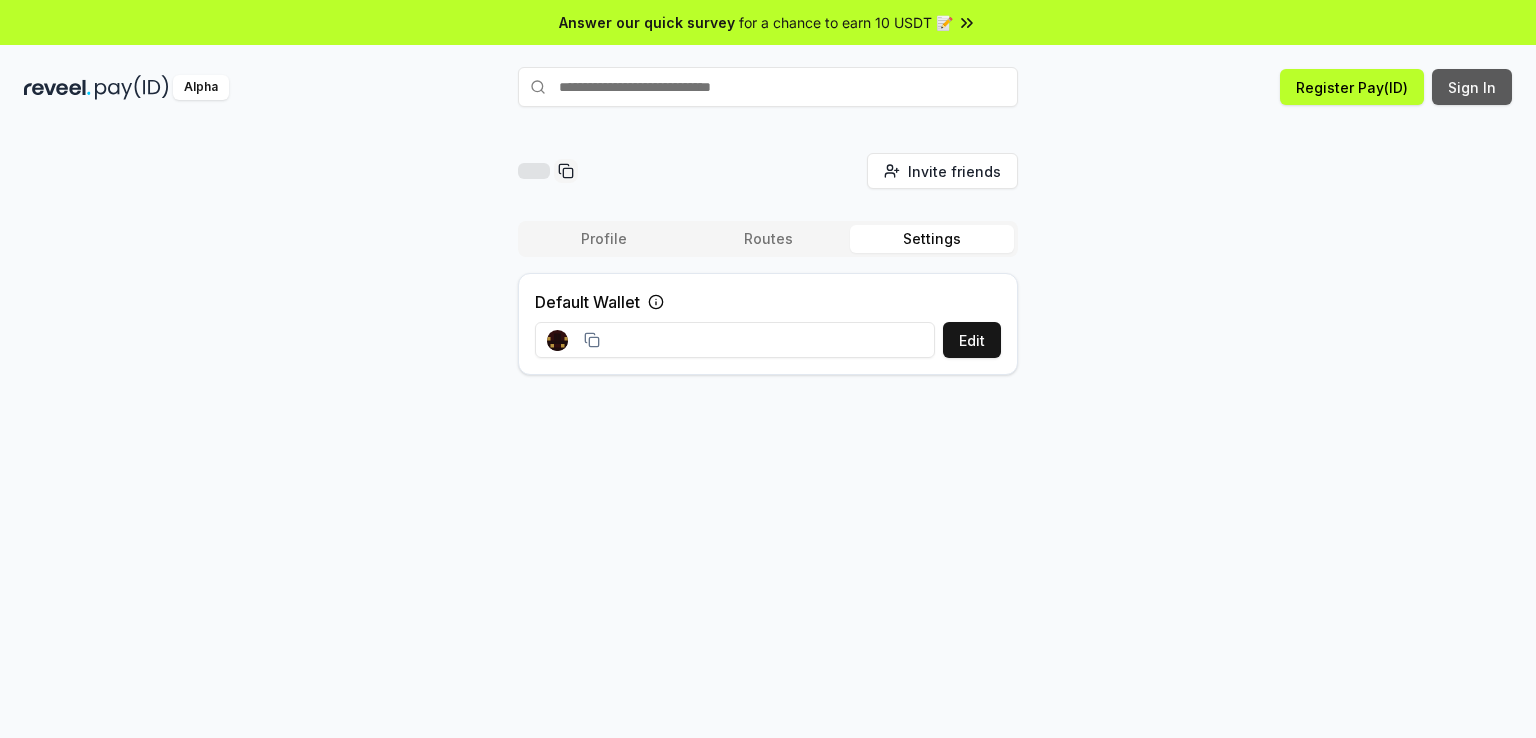 click on "Sign In" at bounding box center [1472, 87] 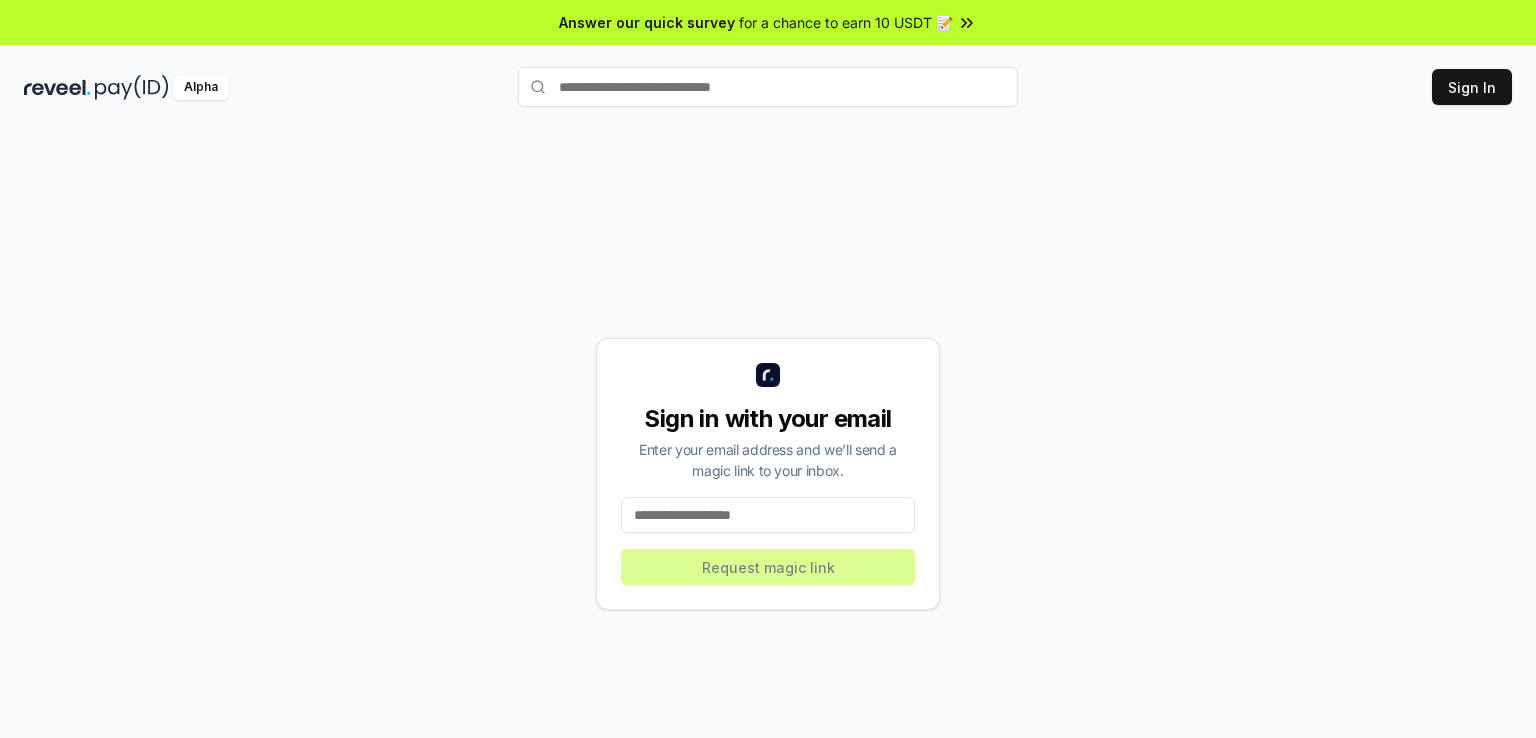 scroll, scrollTop: 0, scrollLeft: 0, axis: both 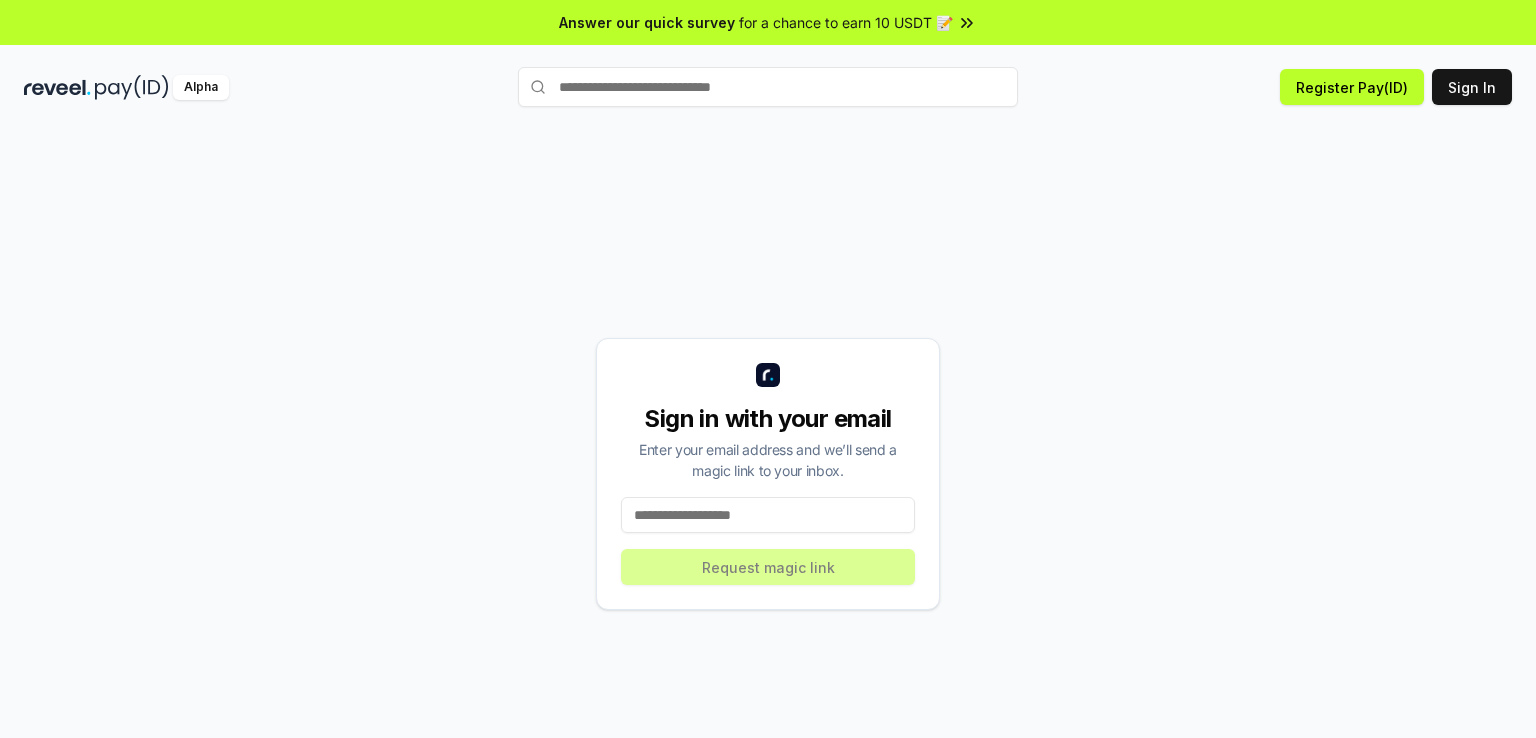 click at bounding box center [768, 515] 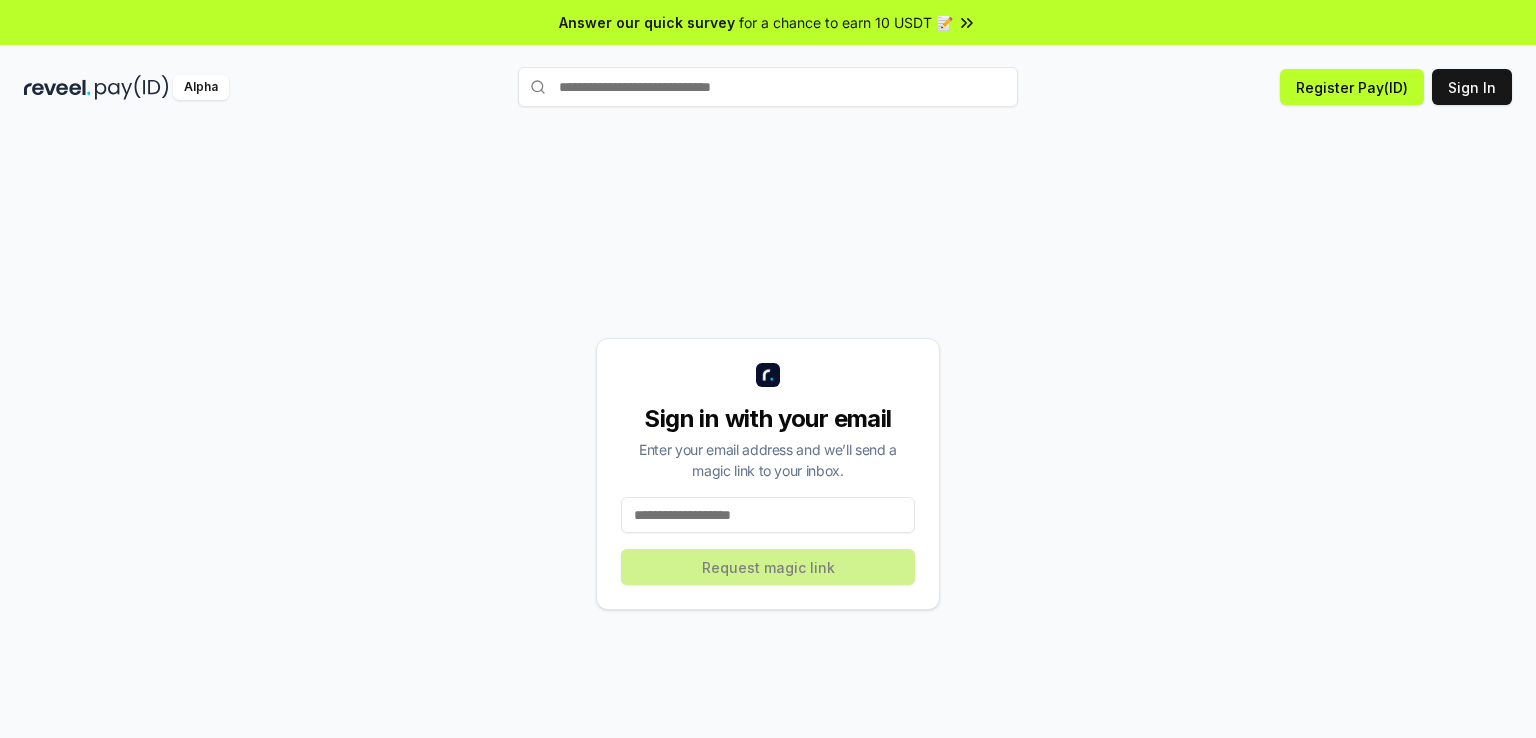 paste on "**********" 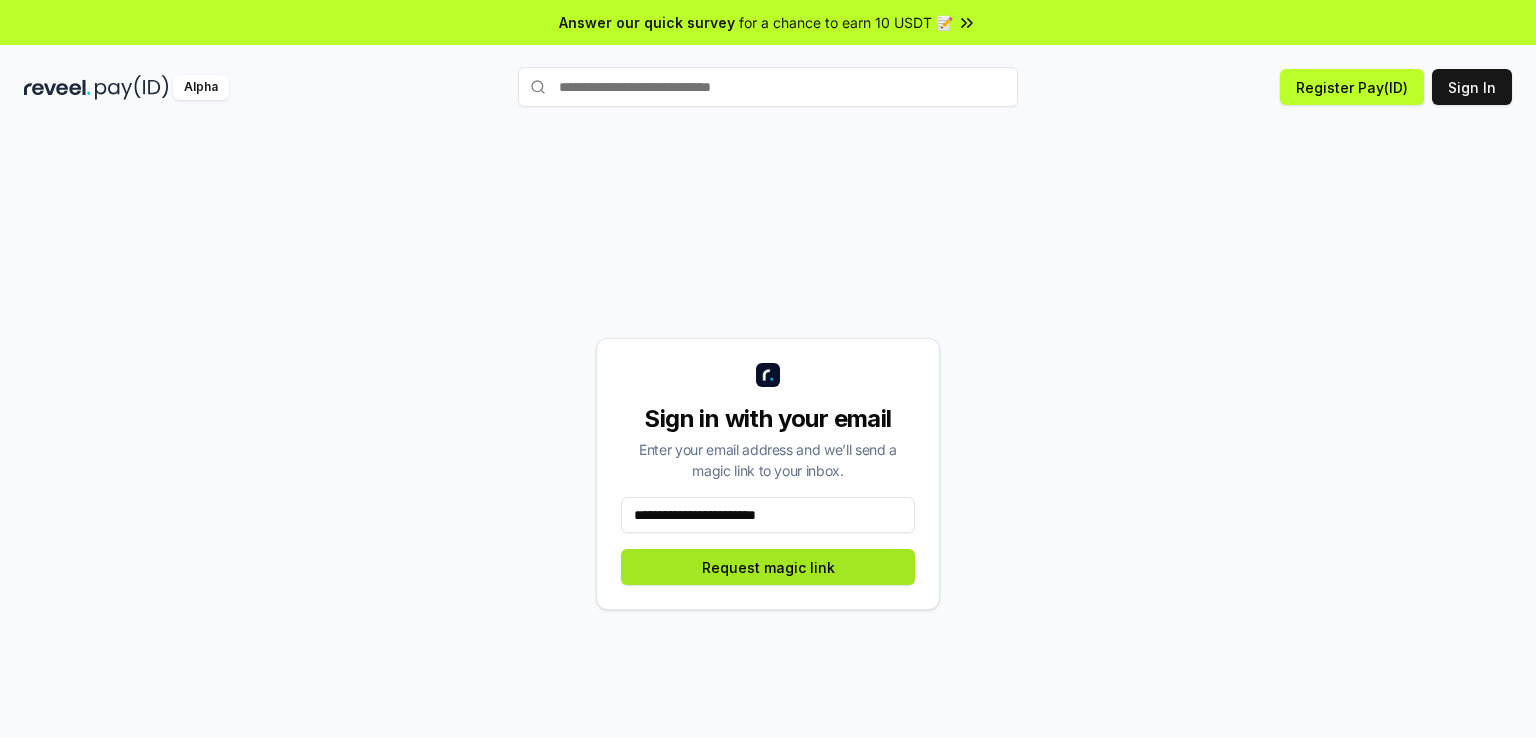 type on "**********" 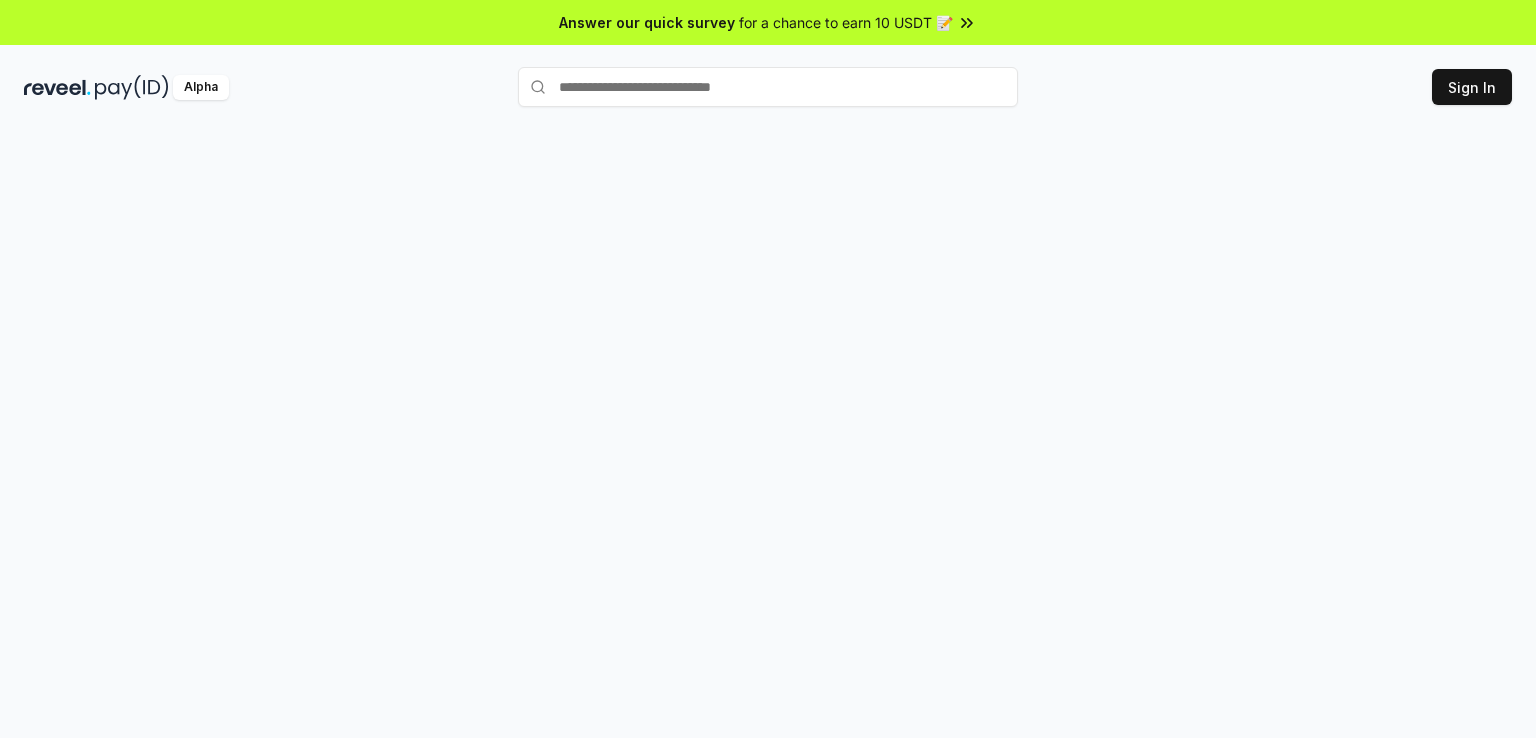 scroll, scrollTop: 0, scrollLeft: 0, axis: both 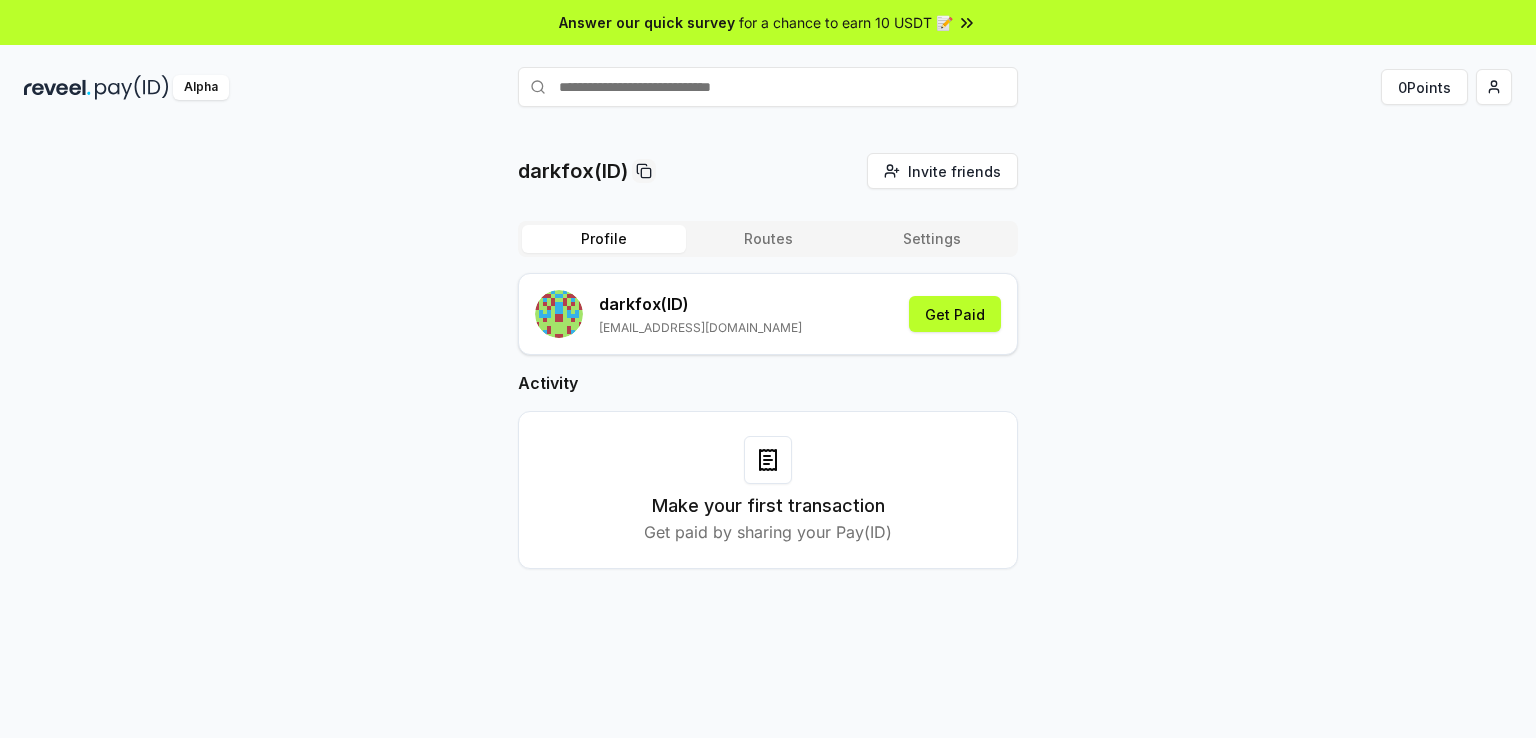 click on "Routes" at bounding box center (768, 239) 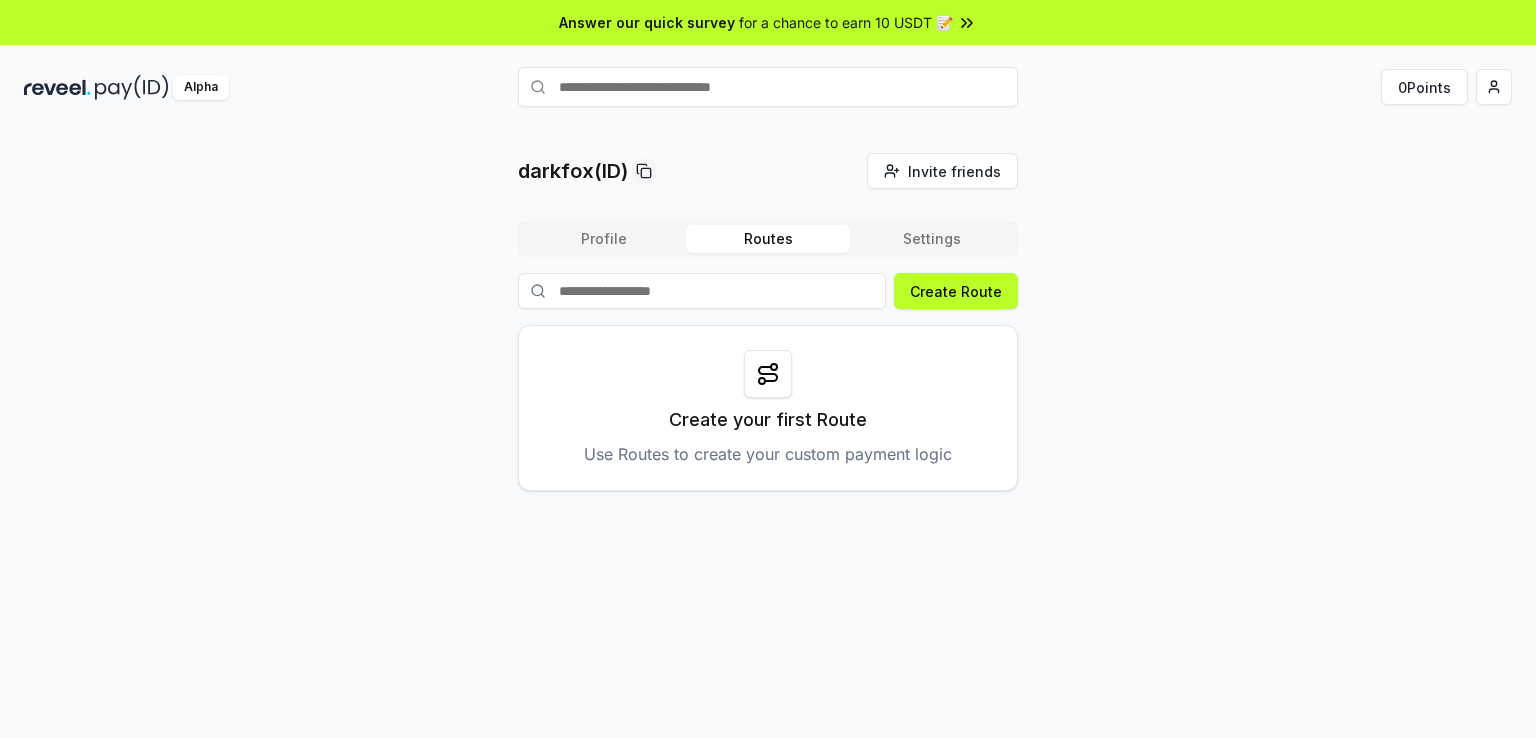 click on "Profile" at bounding box center [604, 239] 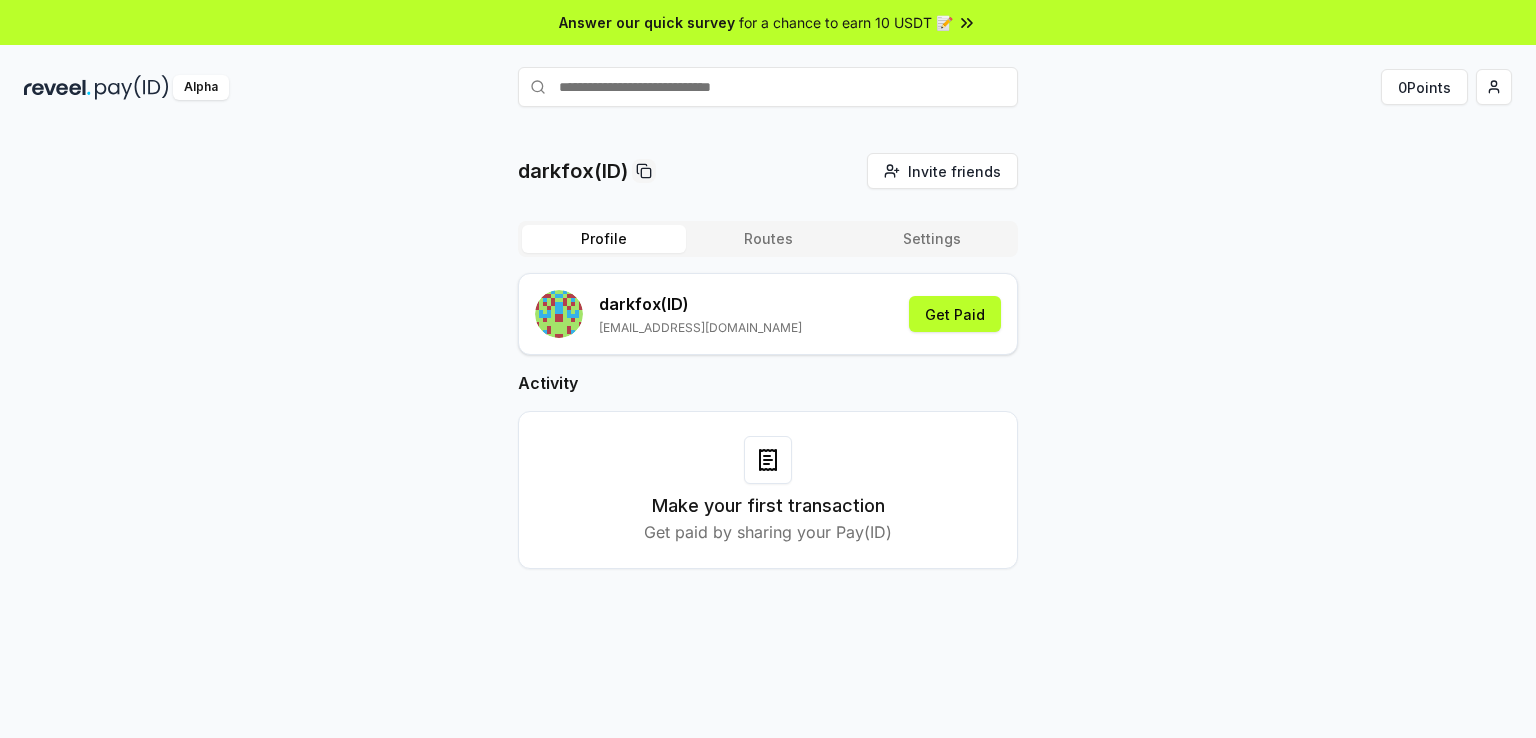 click on "Settings" at bounding box center [932, 239] 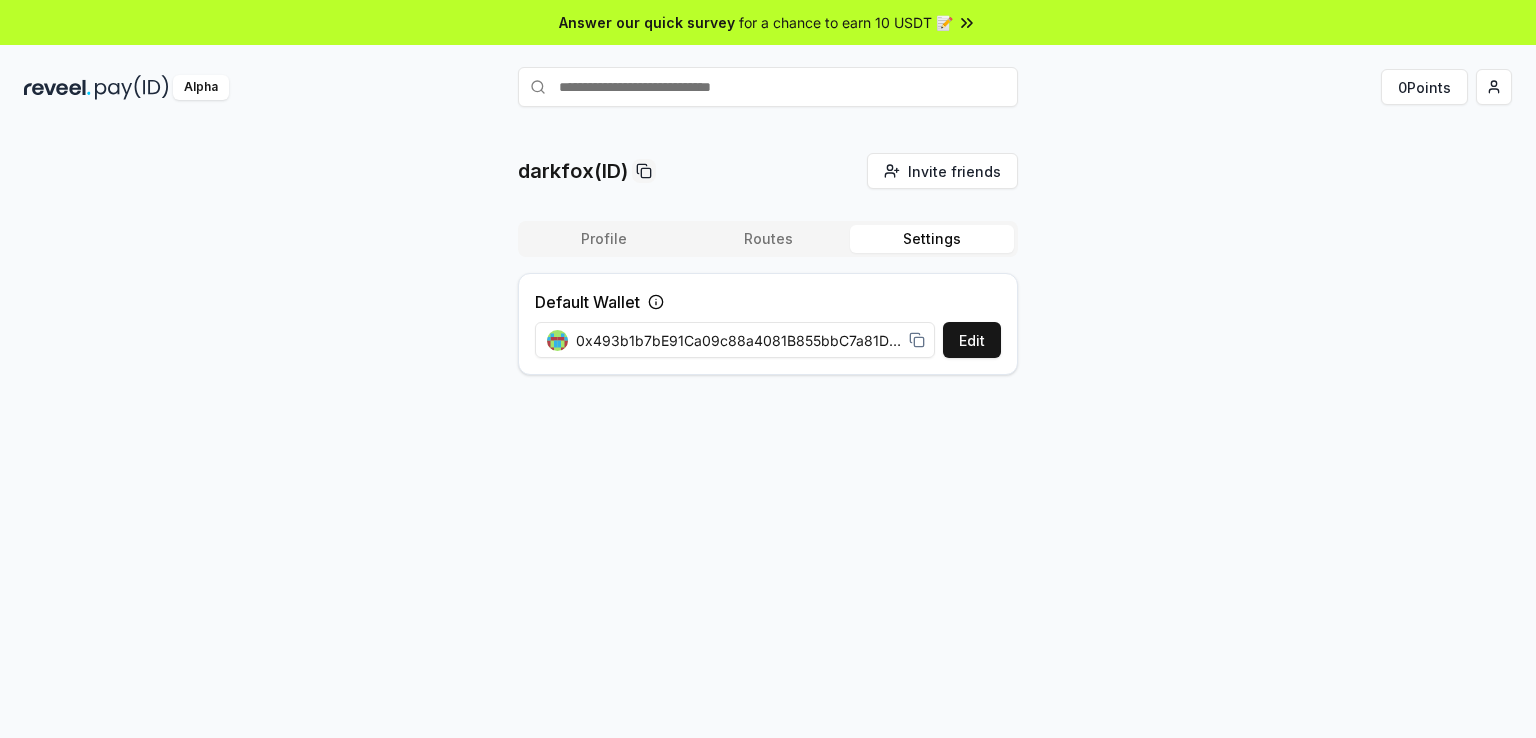 click on "Profile" at bounding box center [604, 239] 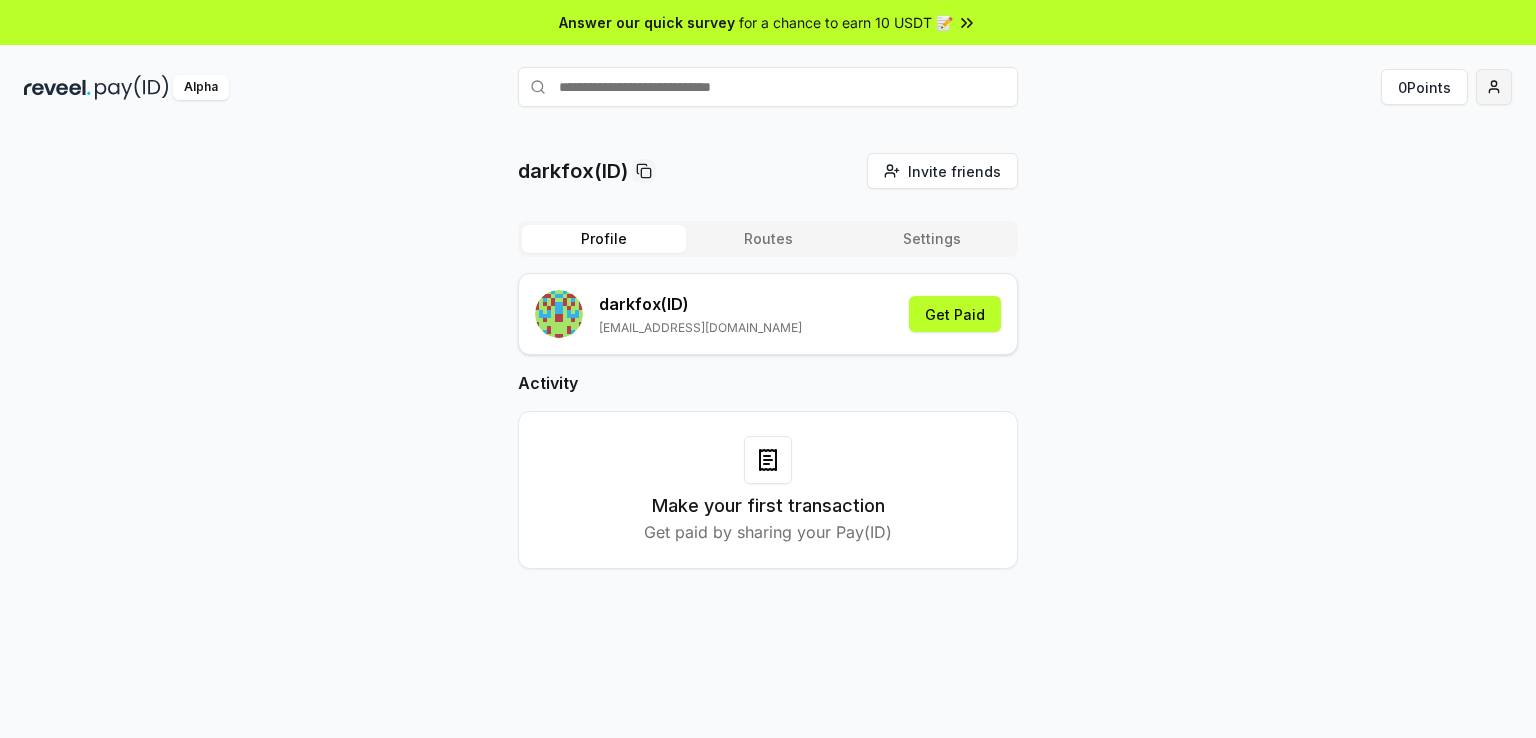 click on "Answer our quick survey for a chance to earn 10 USDT 📝 Alpha   0  Points darkfox(ID) Invite friends Invite Profile Routes Settings darkfox (ID) darkfox8421@tutamail.com Get Paid Activity Make your first transaction Get paid by sharing your Pay(ID)" at bounding box center [768, 369] 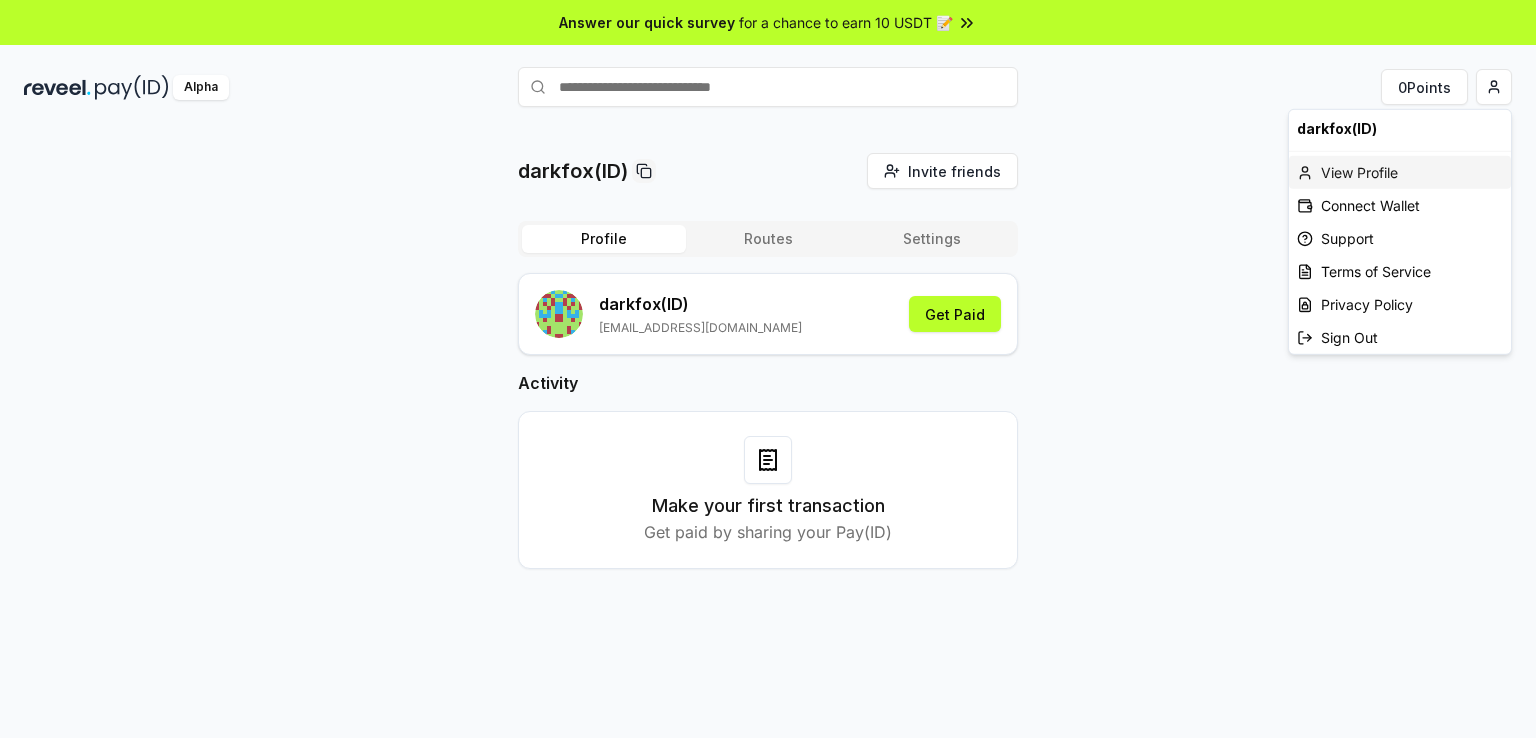 click on "View Profile" at bounding box center (1400, 172) 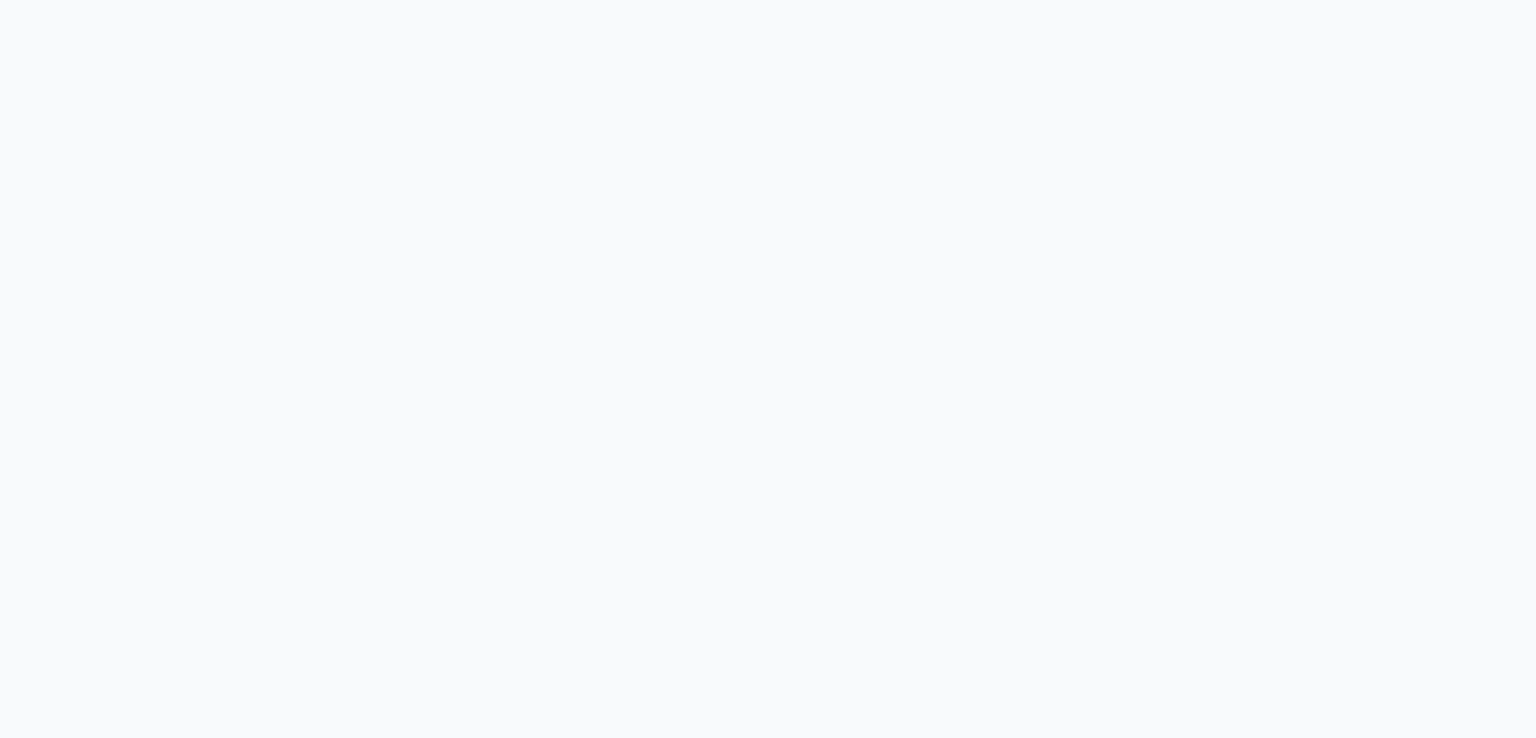 scroll, scrollTop: 0, scrollLeft: 0, axis: both 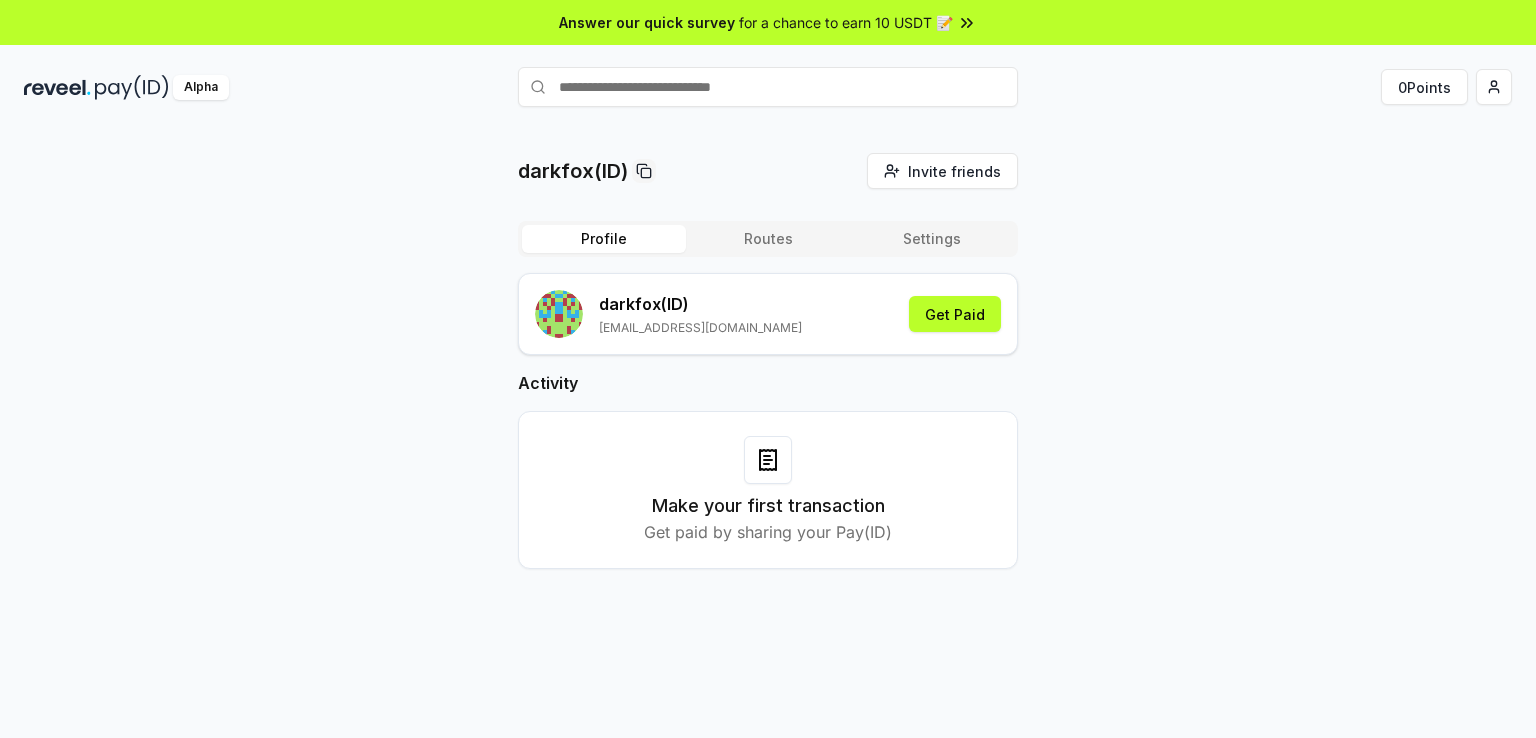 click on "Settings" at bounding box center [932, 239] 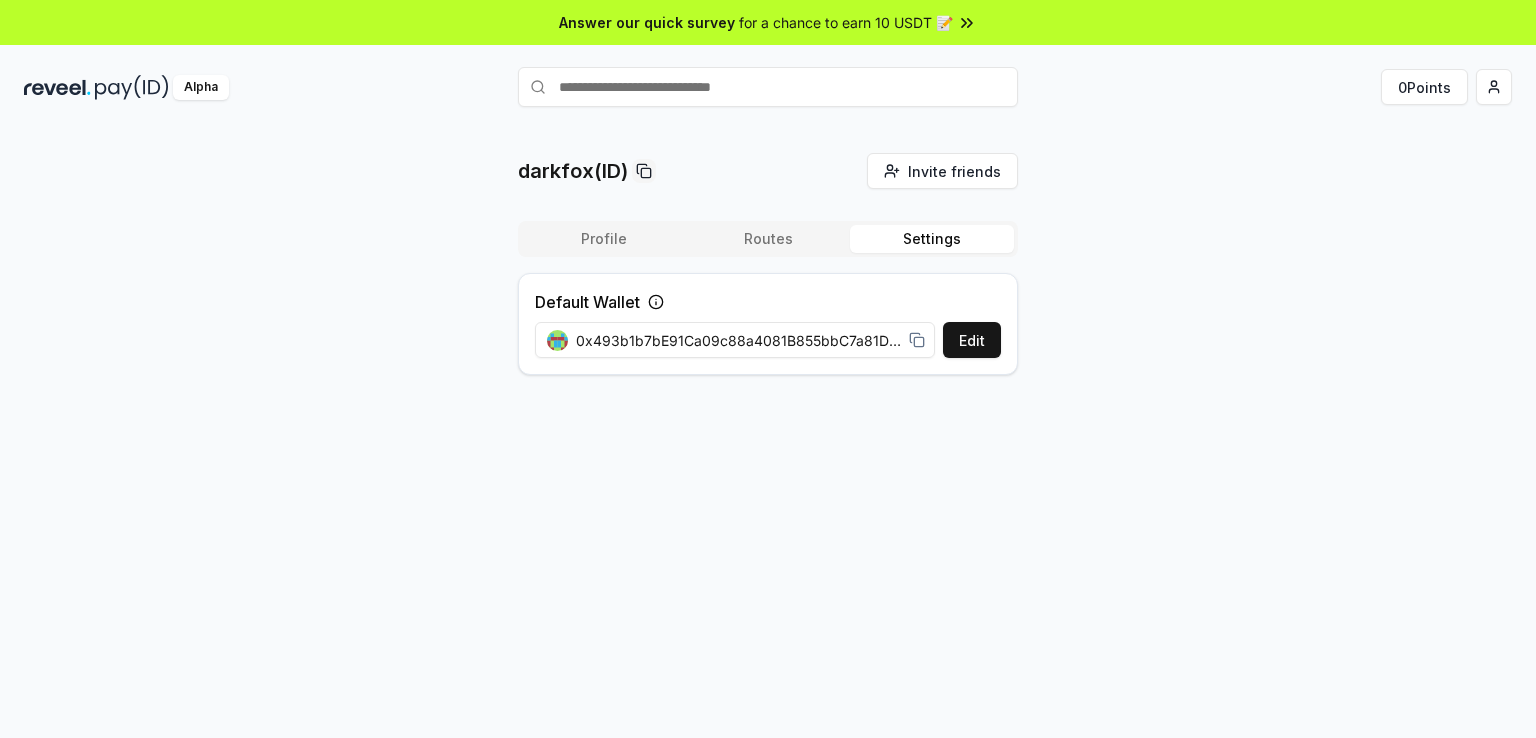 click on "Profile Routes Settings" at bounding box center (768, 239) 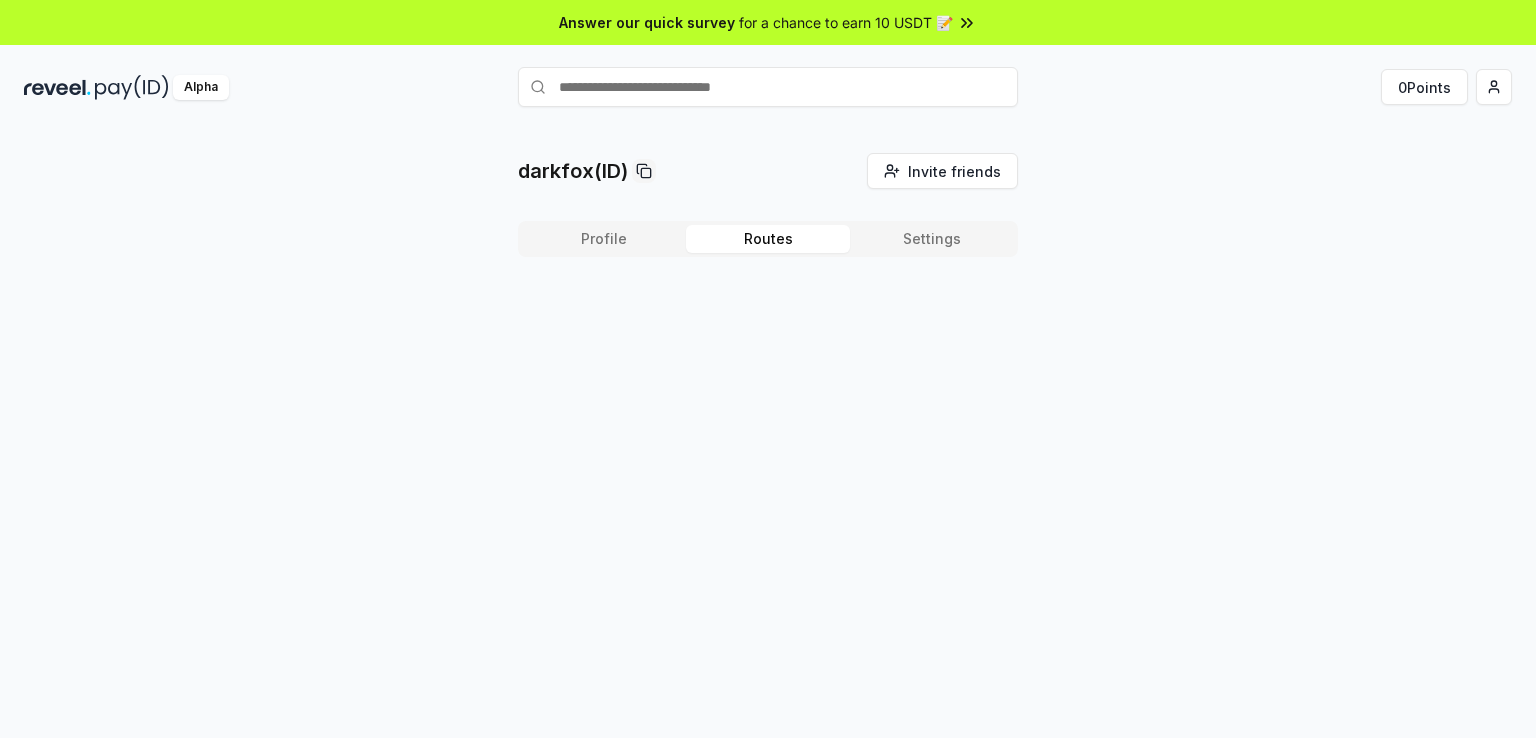 click on "Routes" at bounding box center [768, 239] 